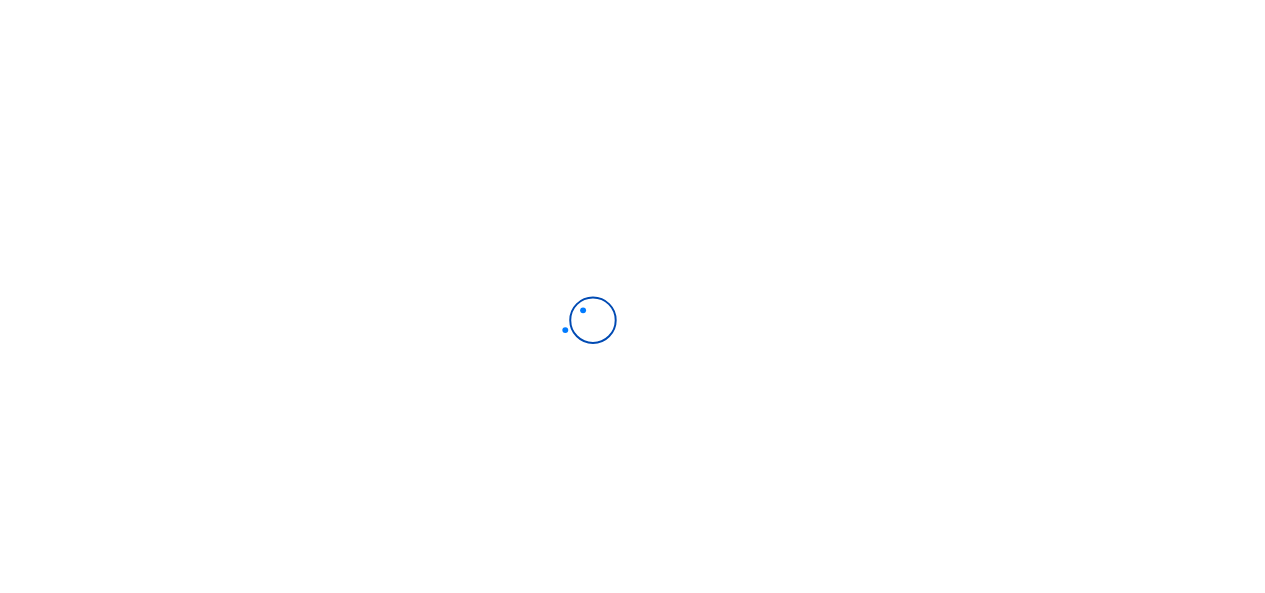 scroll, scrollTop: 0, scrollLeft: 0, axis: both 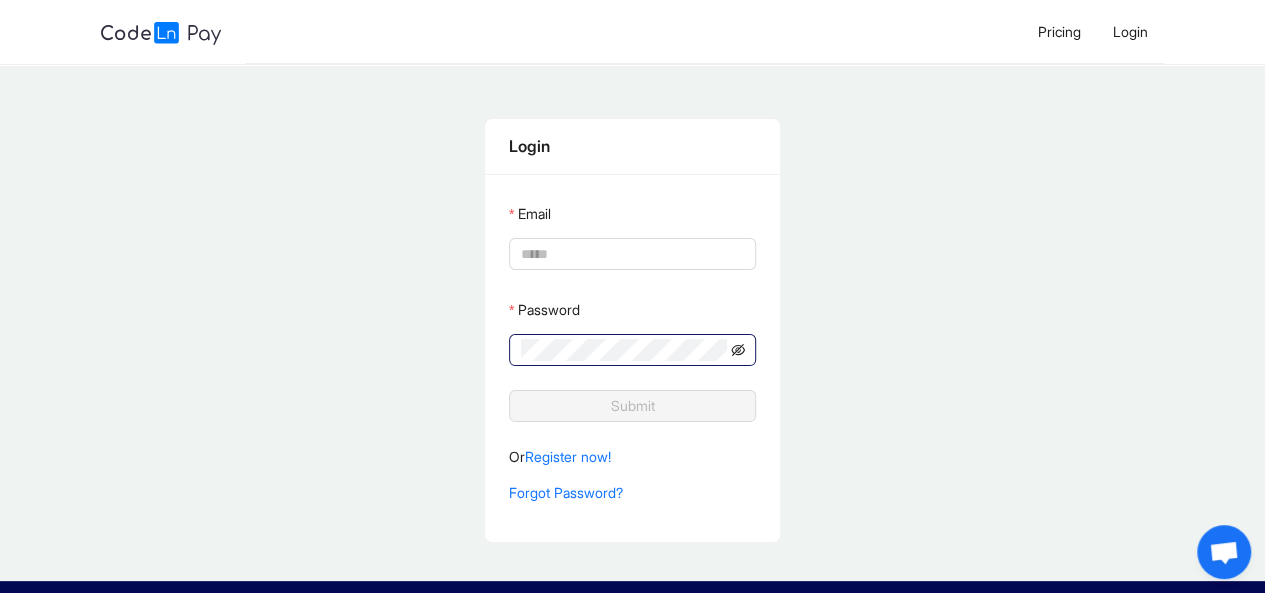 type on "**********" 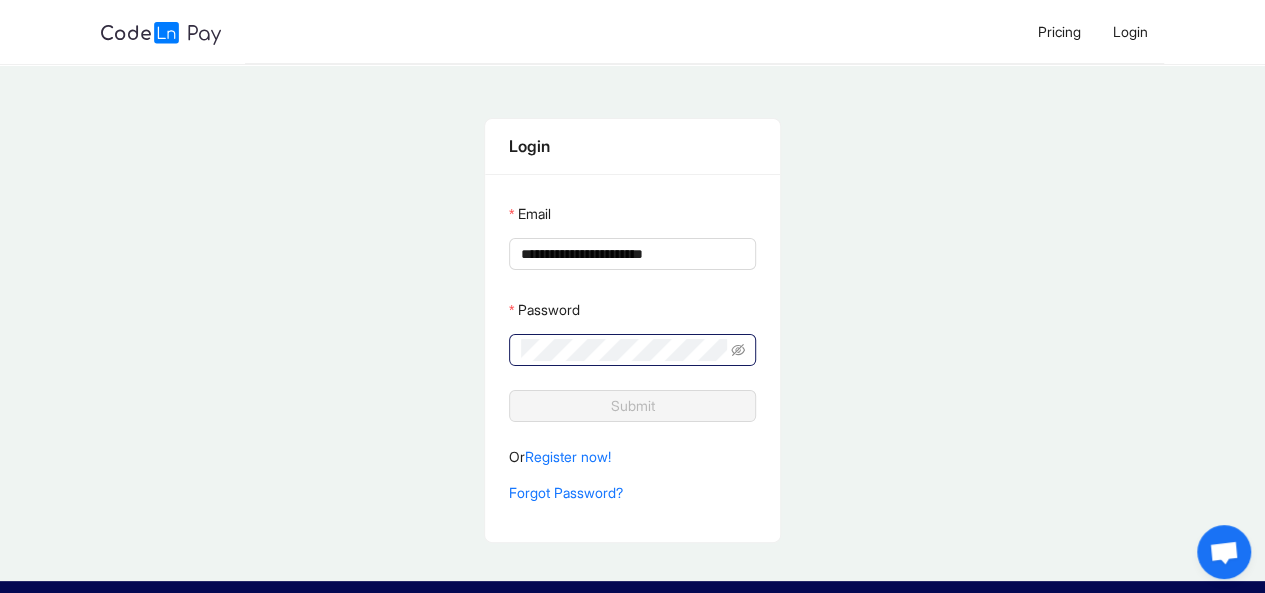 click at bounding box center [738, 350] 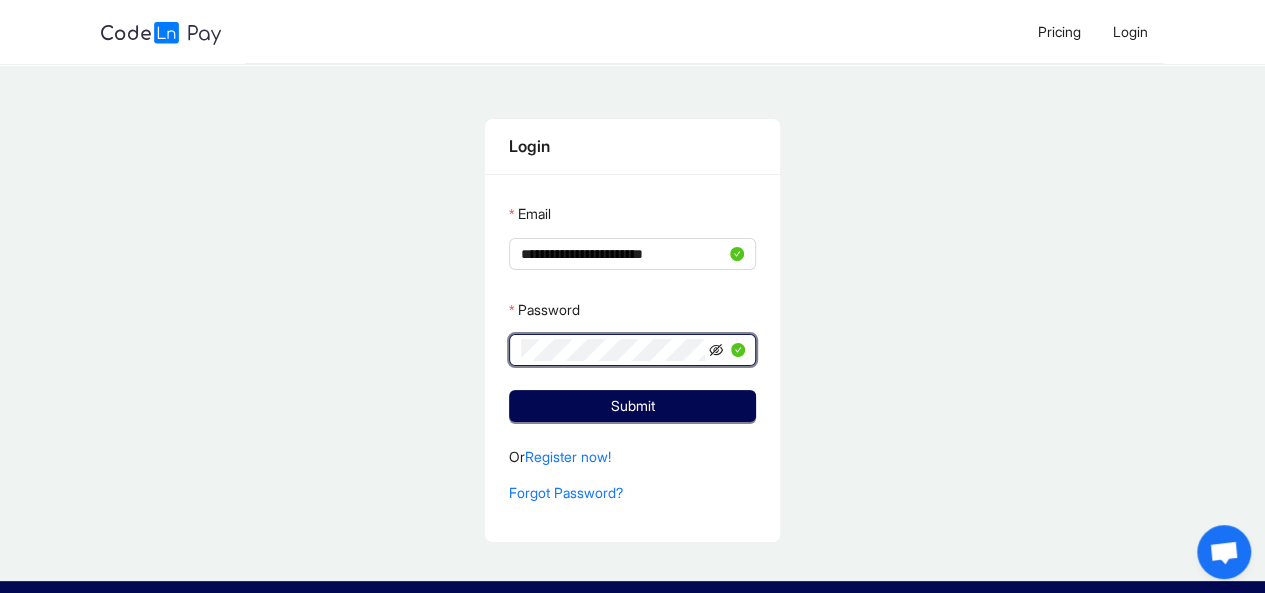click 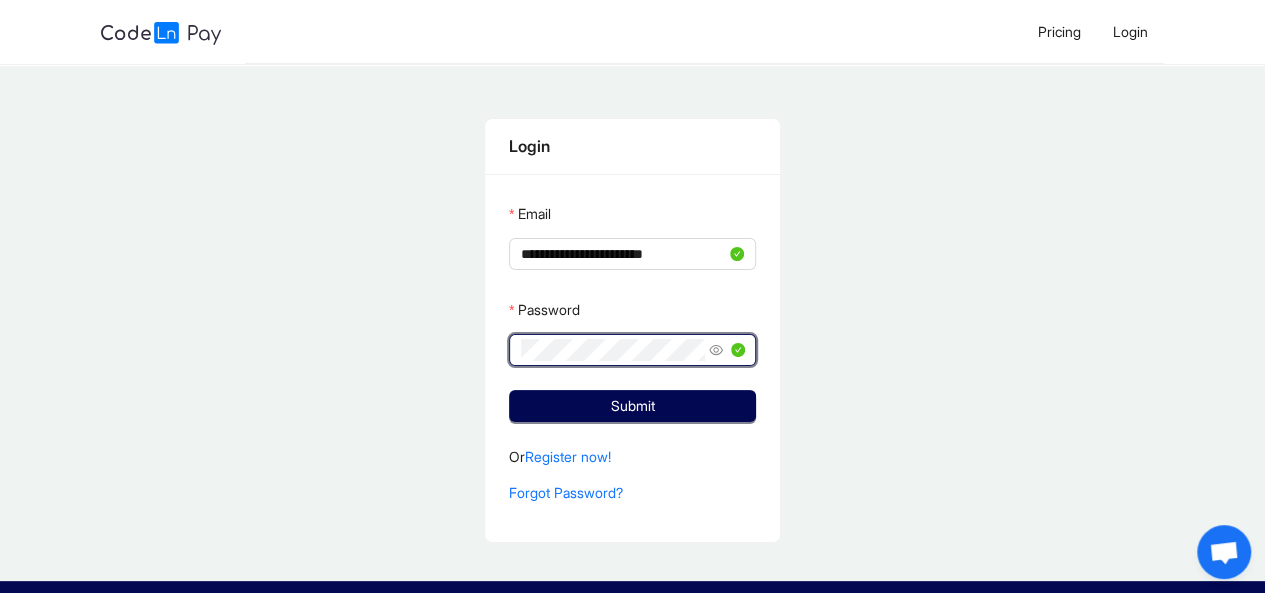 click 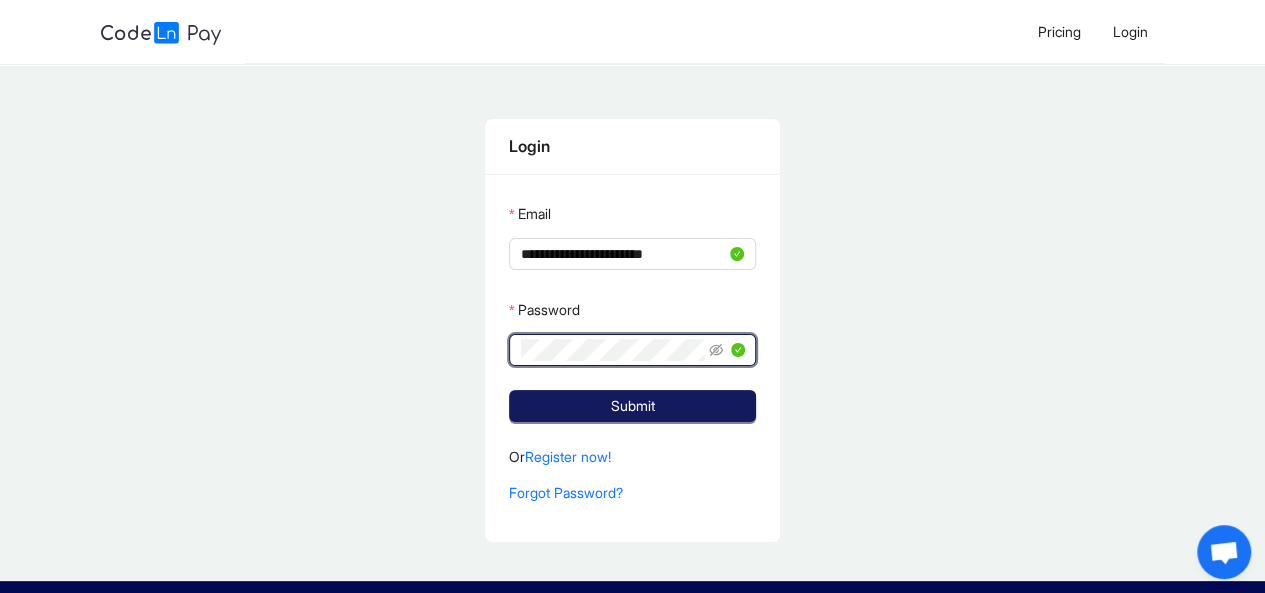 click on "Submit" 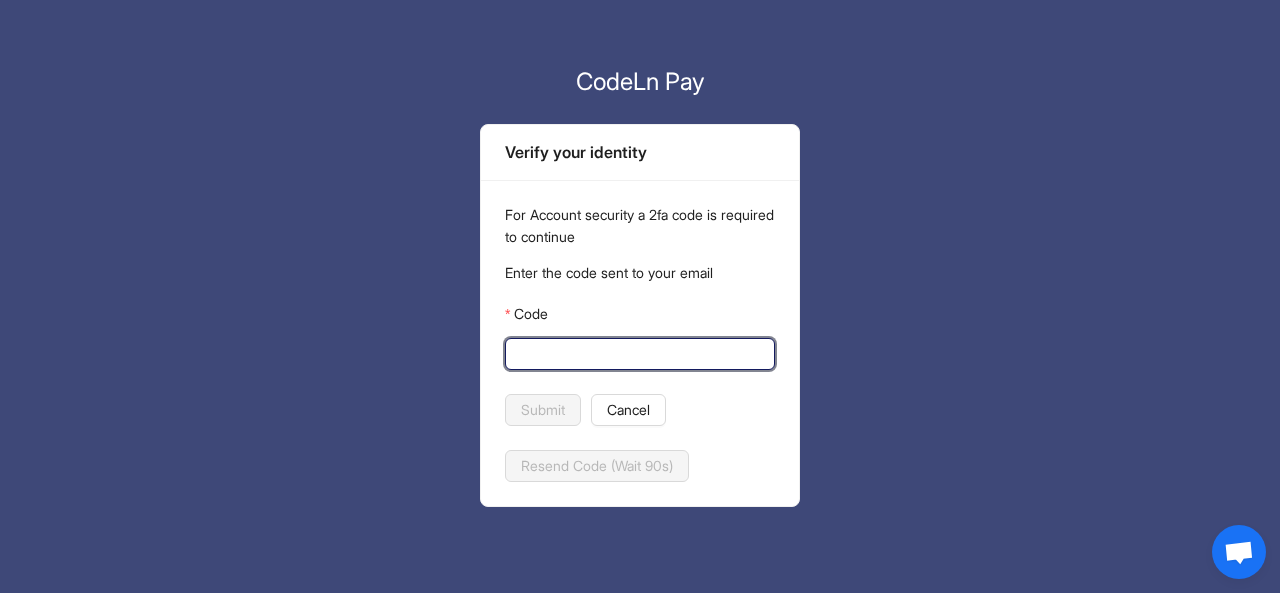 click on "Code" at bounding box center [638, 354] 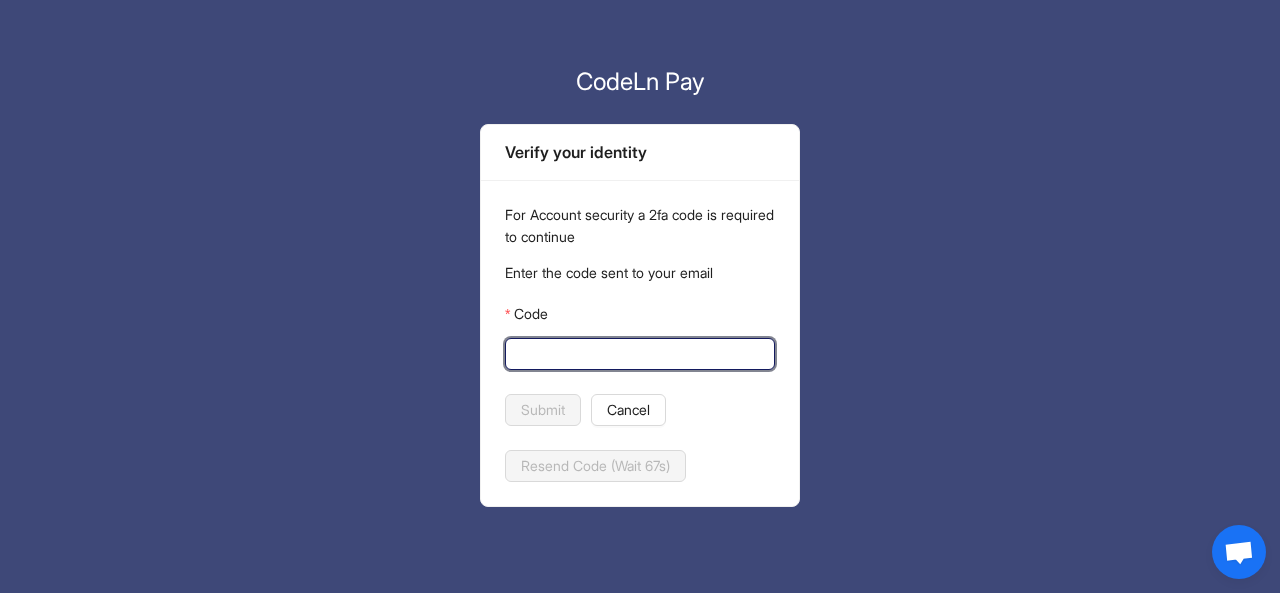 paste on "******" 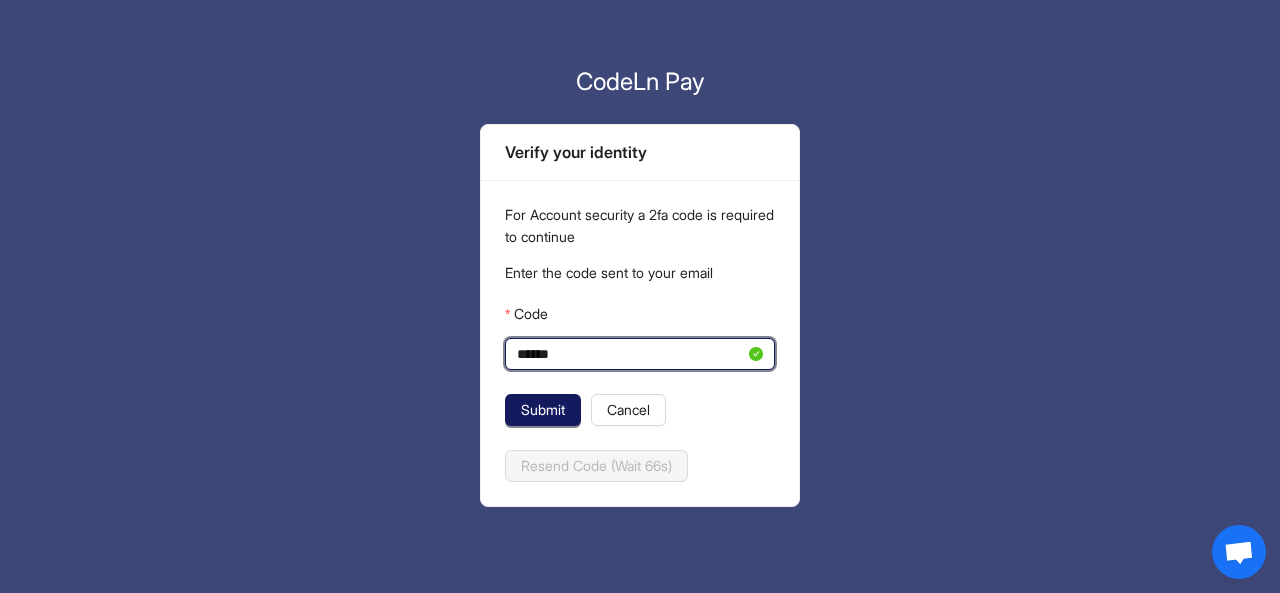 type on "******" 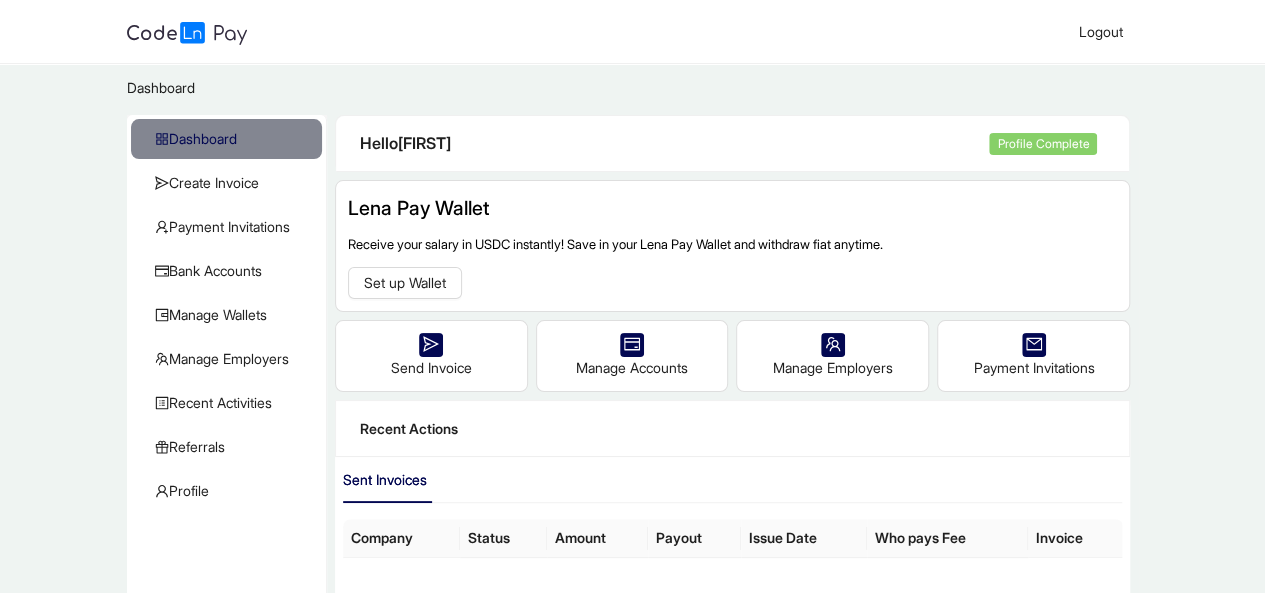 scroll, scrollTop: 0, scrollLeft: 0, axis: both 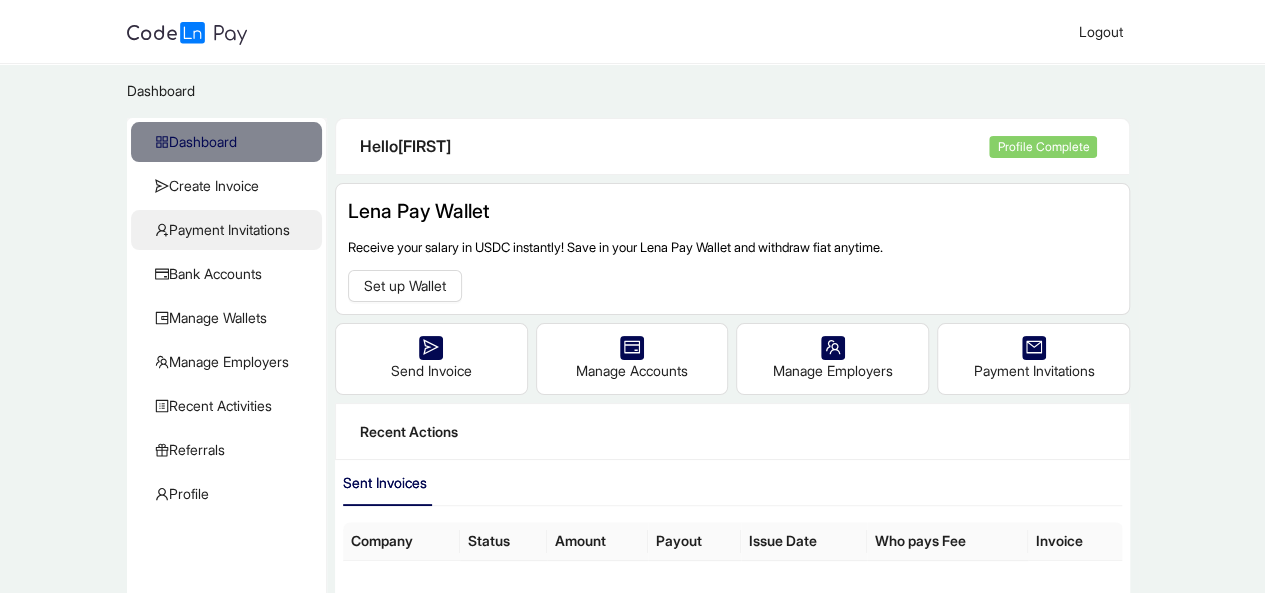 click on "Payment Invitations" 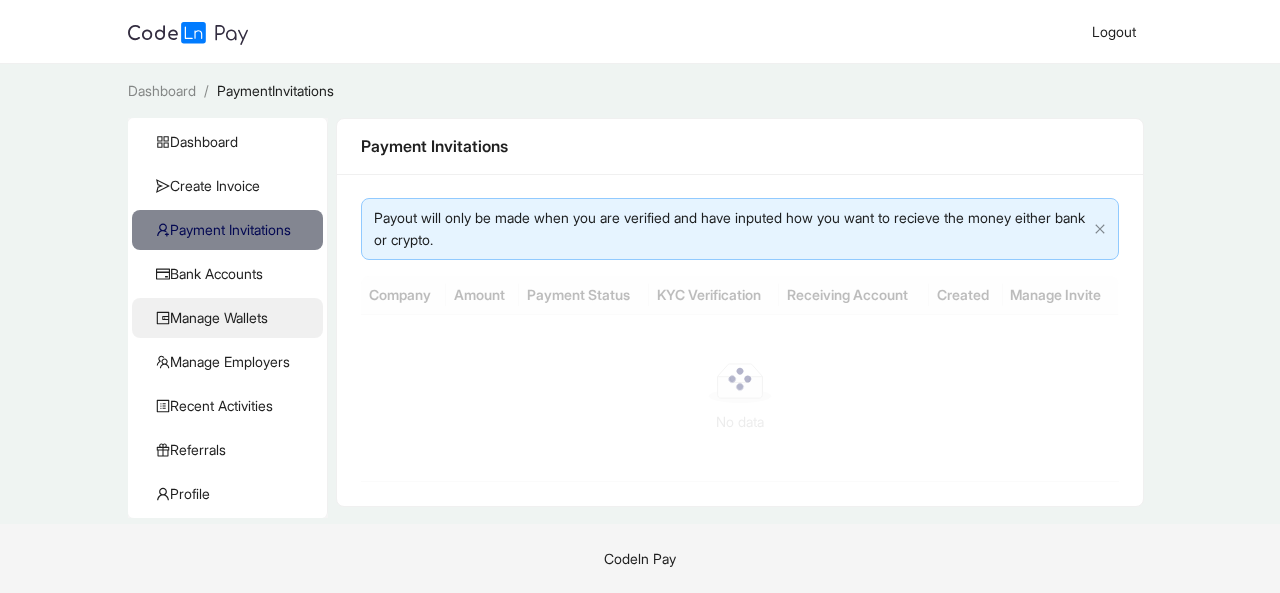 click on "Manage Wallets" 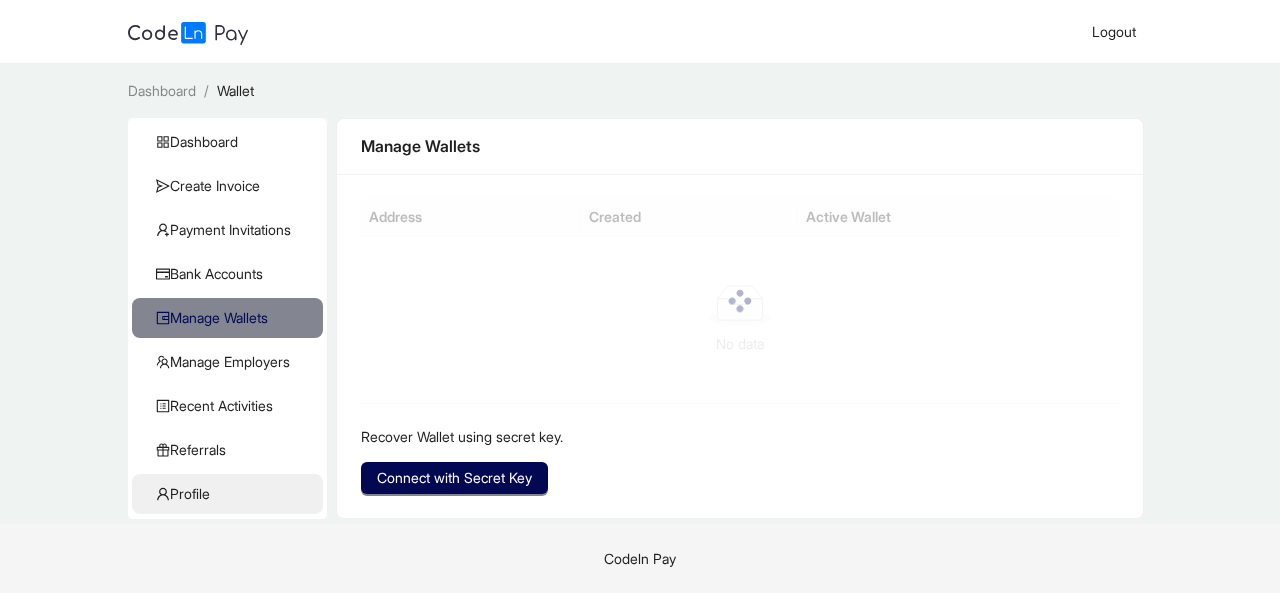 click on "Profile" 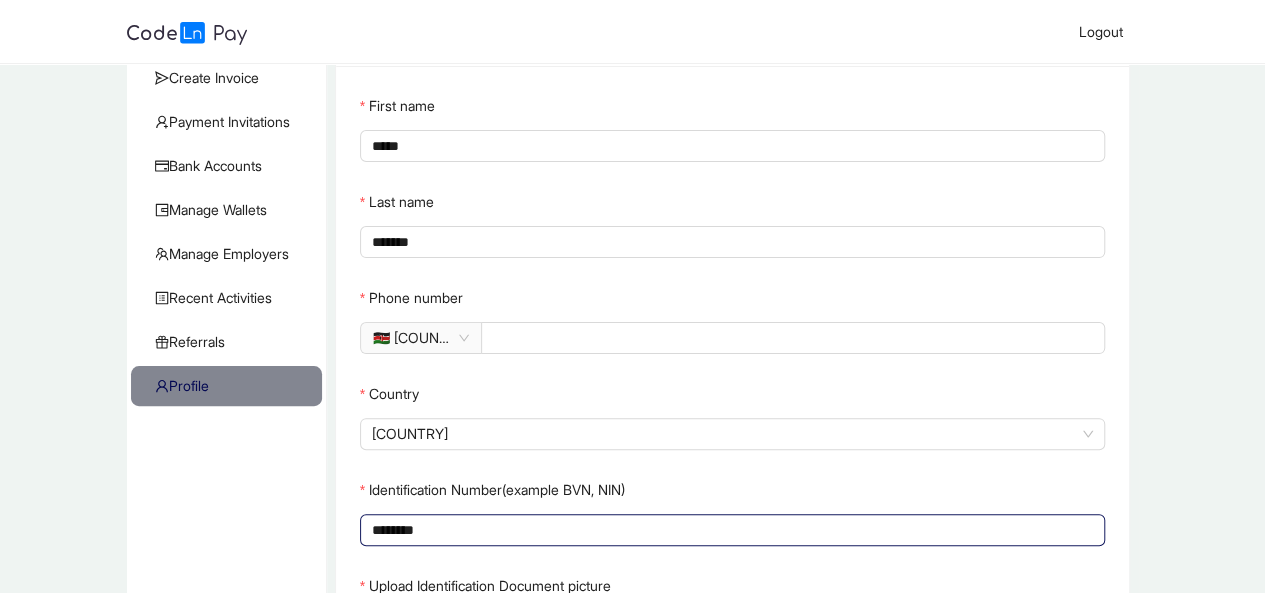 scroll, scrollTop: 0, scrollLeft: 0, axis: both 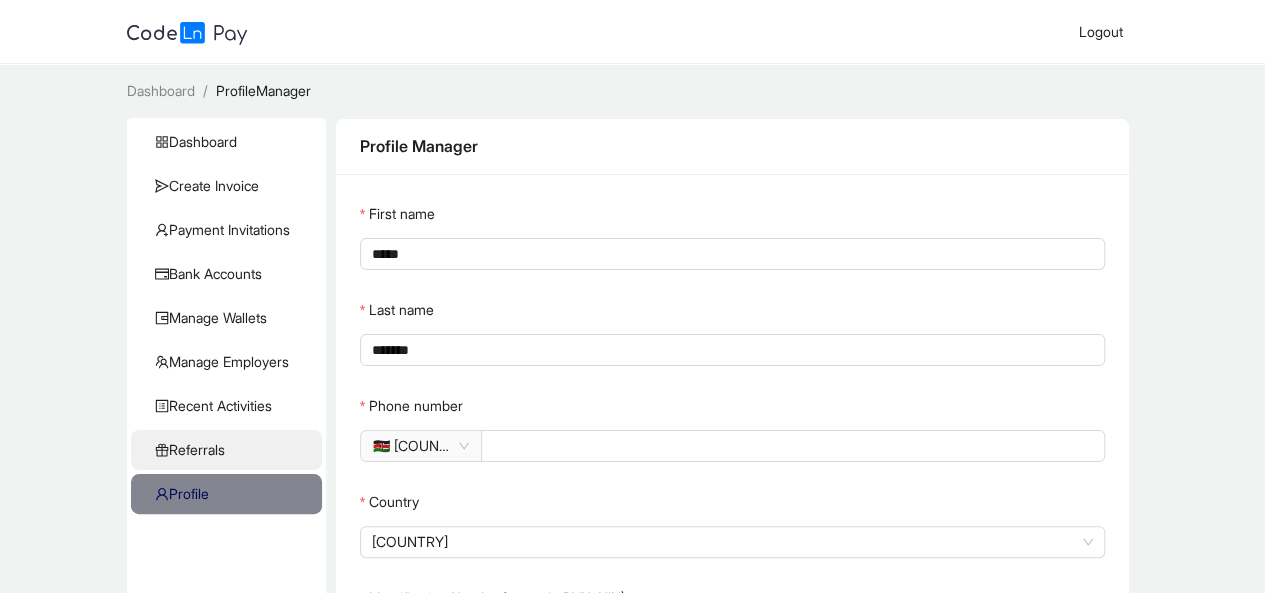 click on "Referrals" 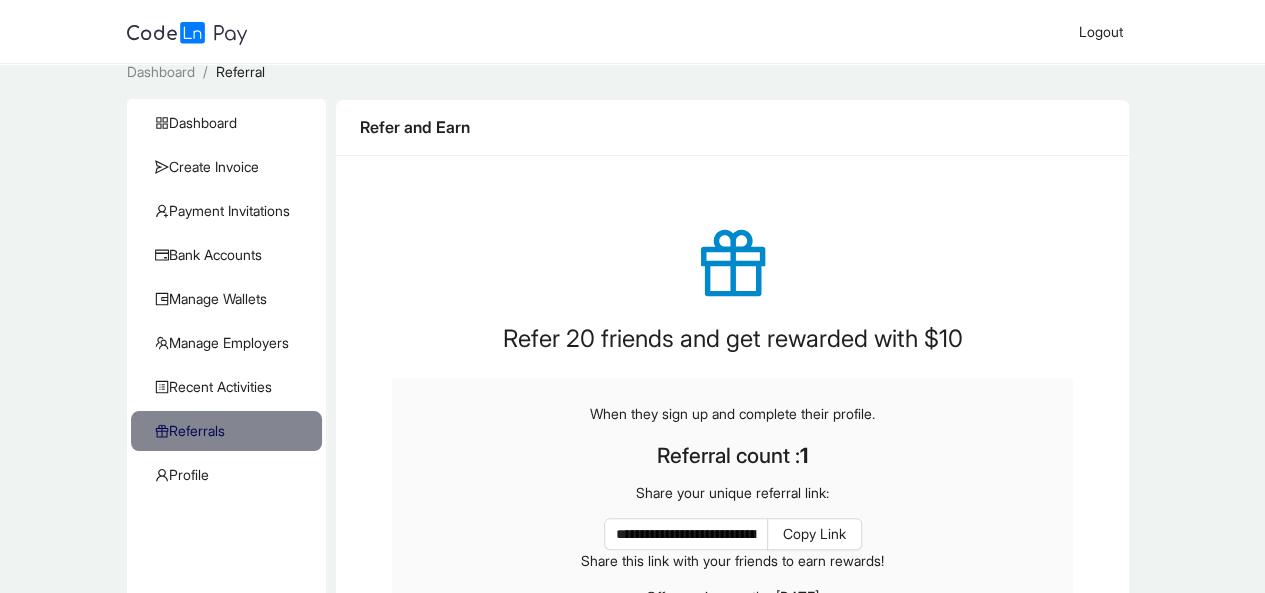 scroll, scrollTop: 0, scrollLeft: 0, axis: both 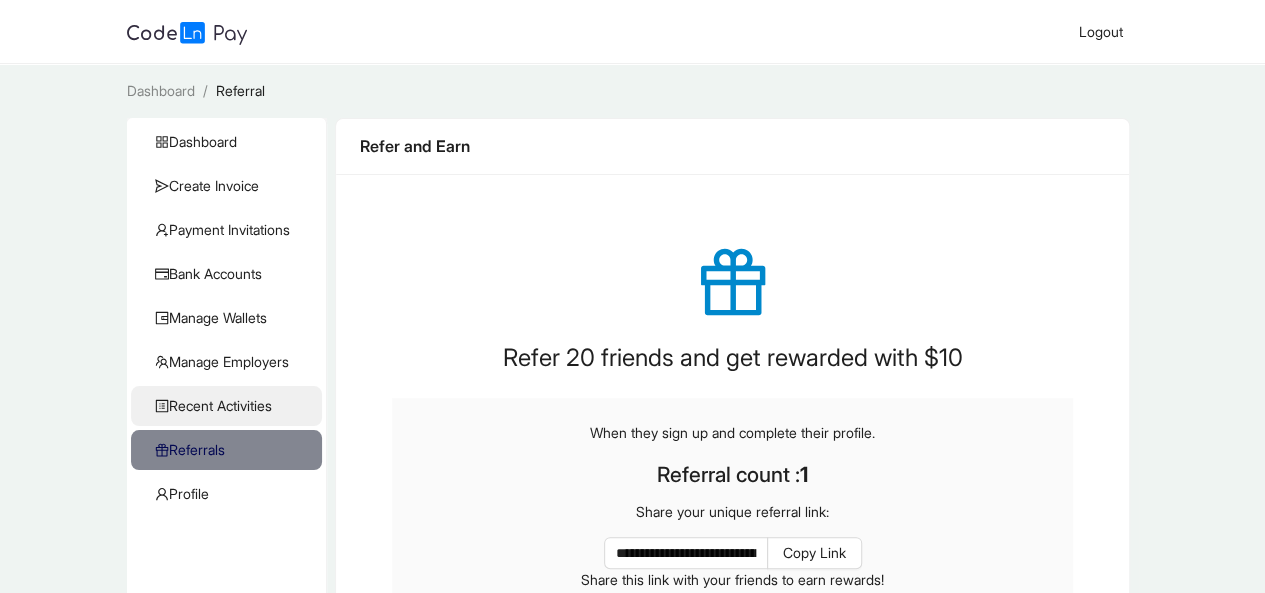 click on "Recent Activities" 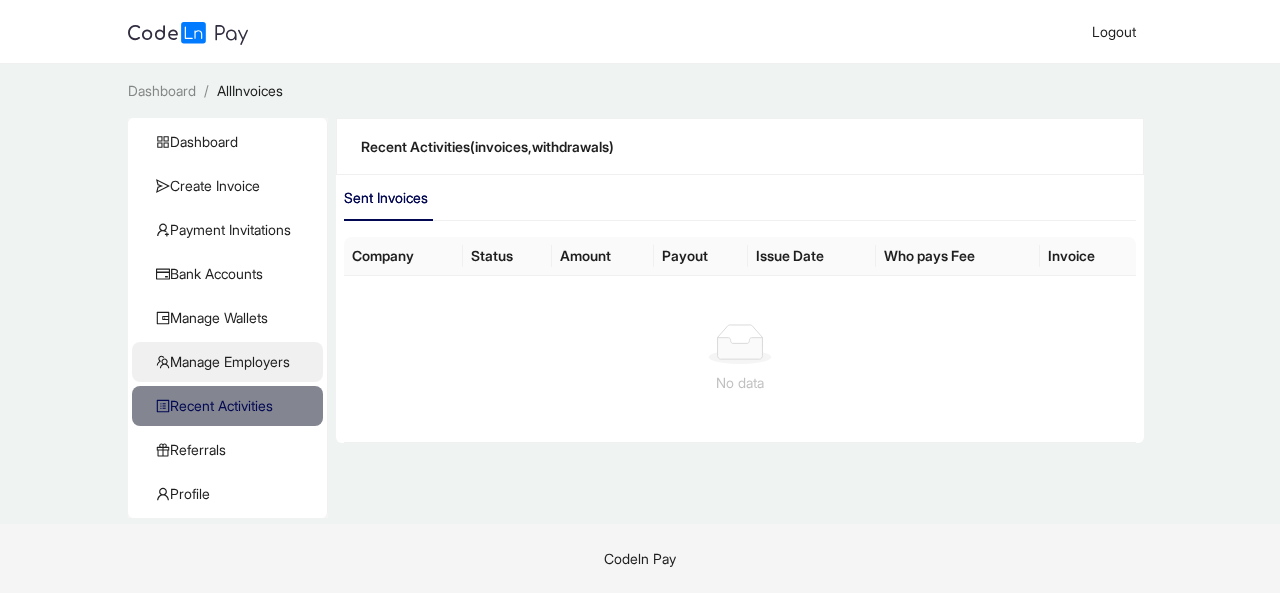 click on "Manage Employers" 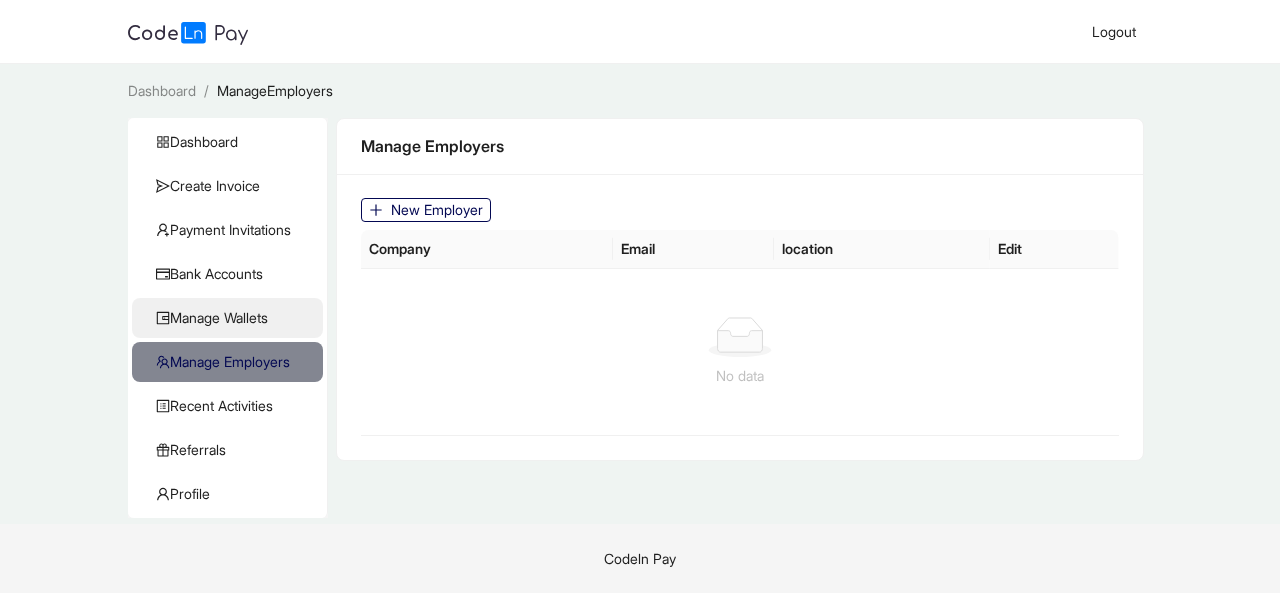 click on "Manage Wallets" 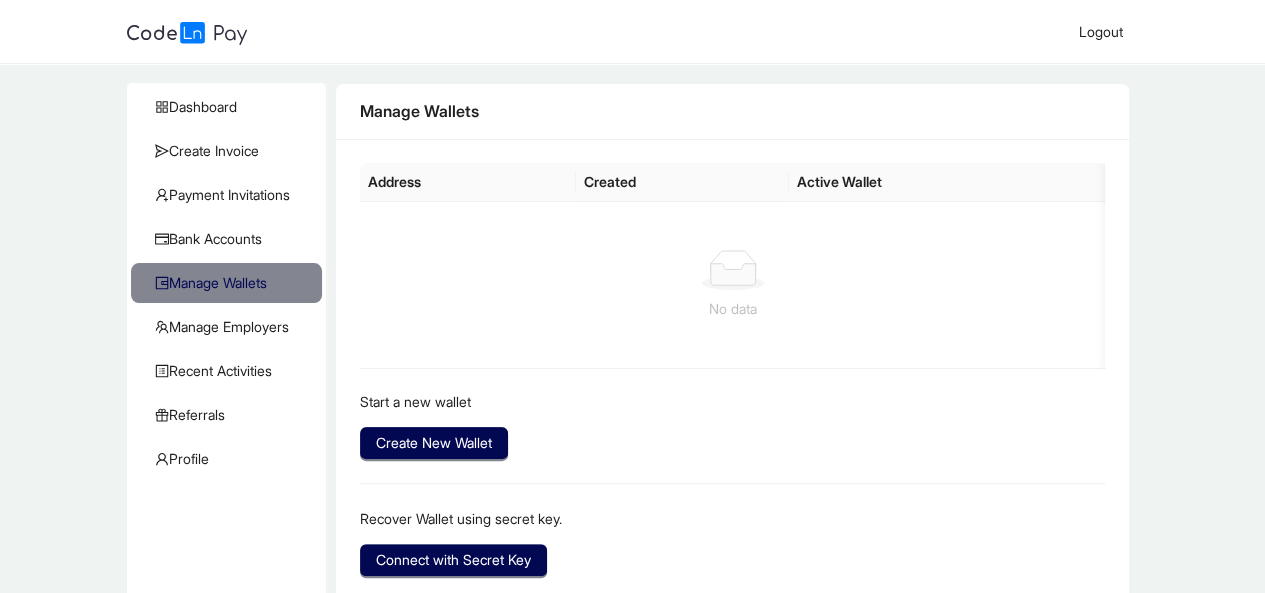 scroll, scrollTop: 10, scrollLeft: 0, axis: vertical 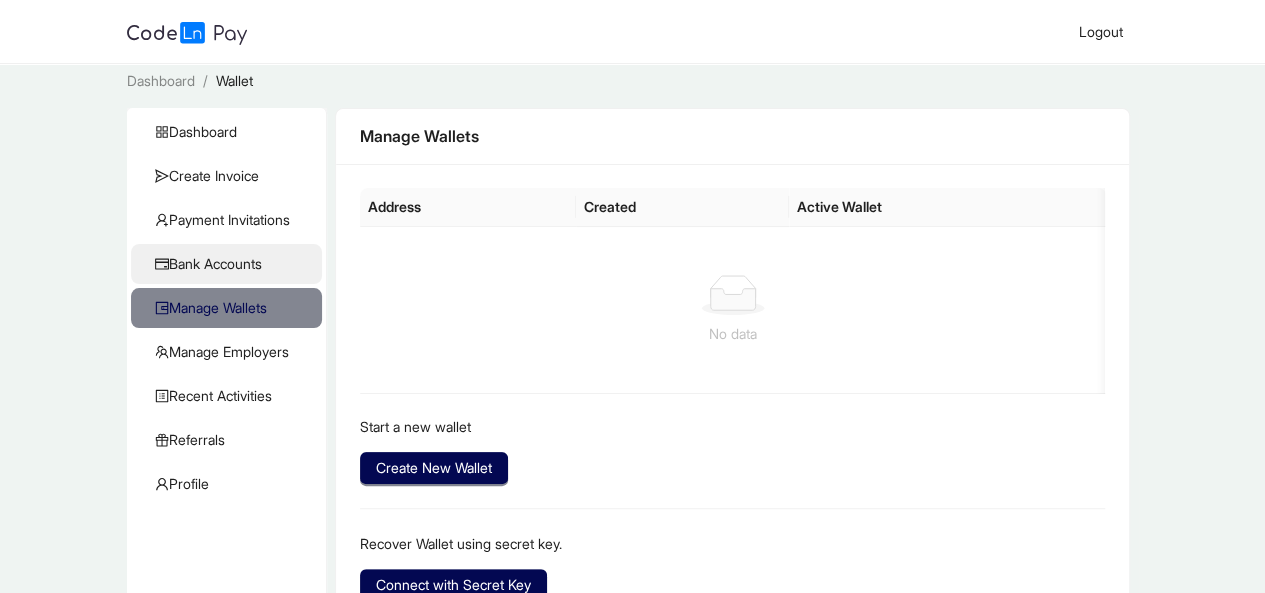 click on "Bank Accounts" 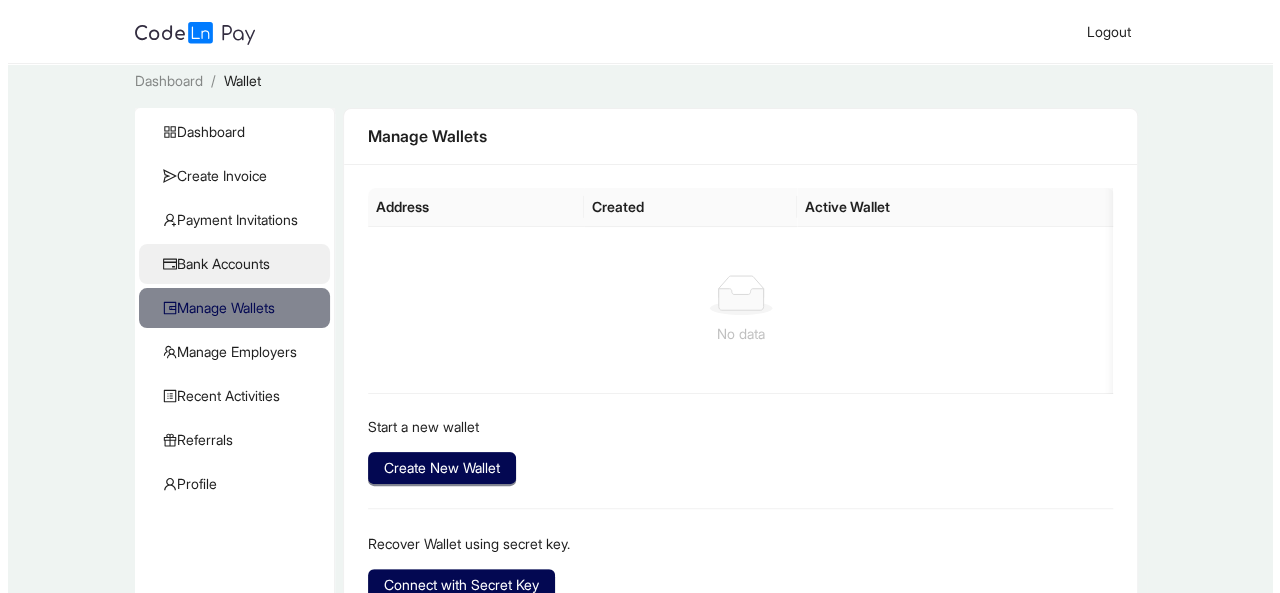 scroll, scrollTop: 0, scrollLeft: 0, axis: both 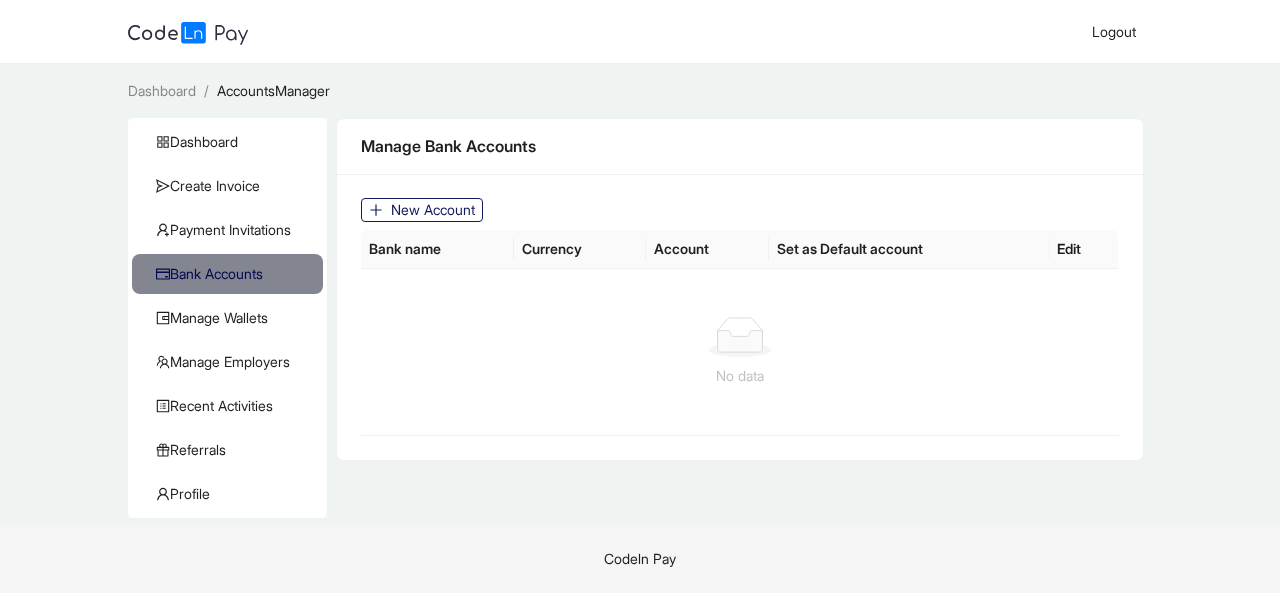 click on "New Account" 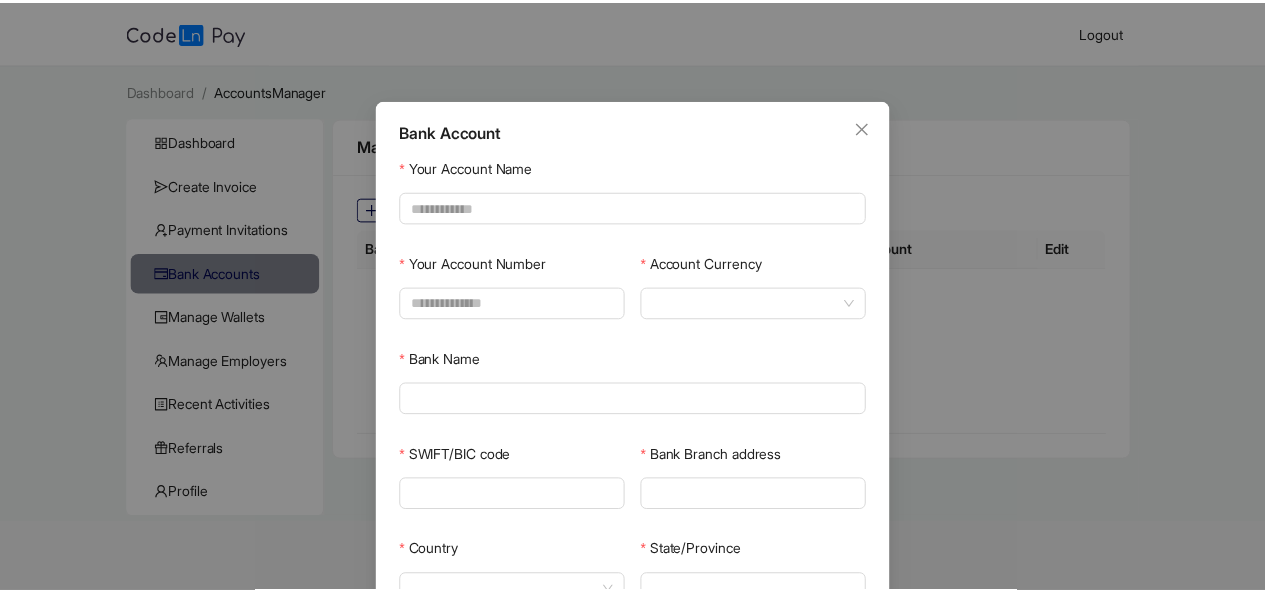 scroll, scrollTop: 0, scrollLeft: 0, axis: both 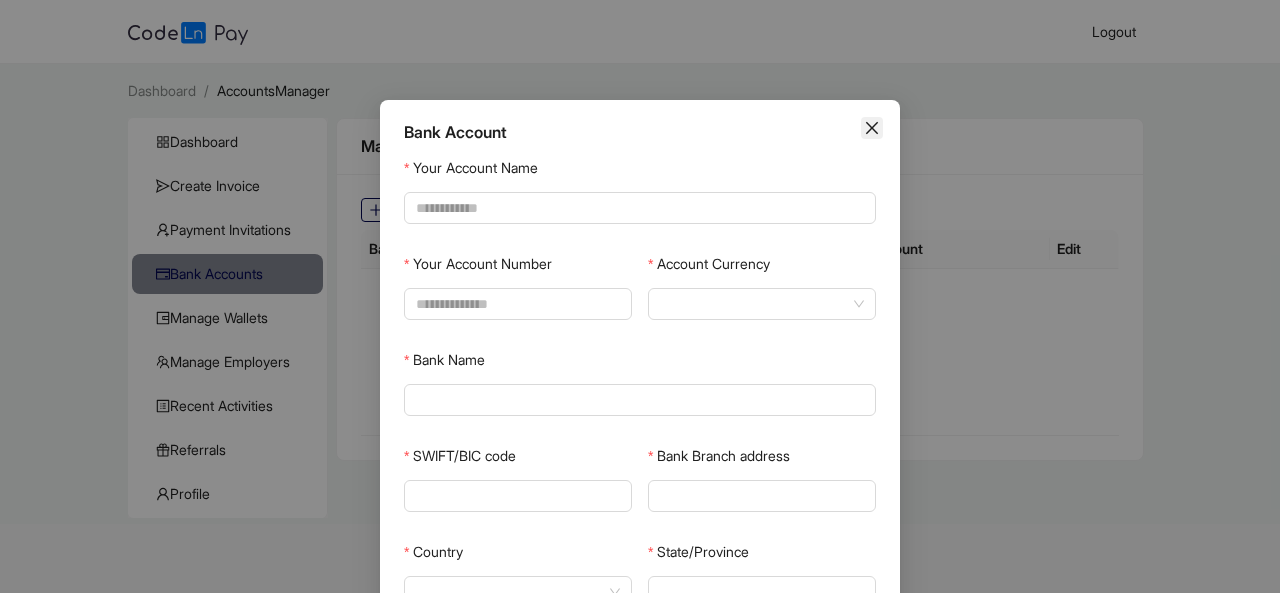 click 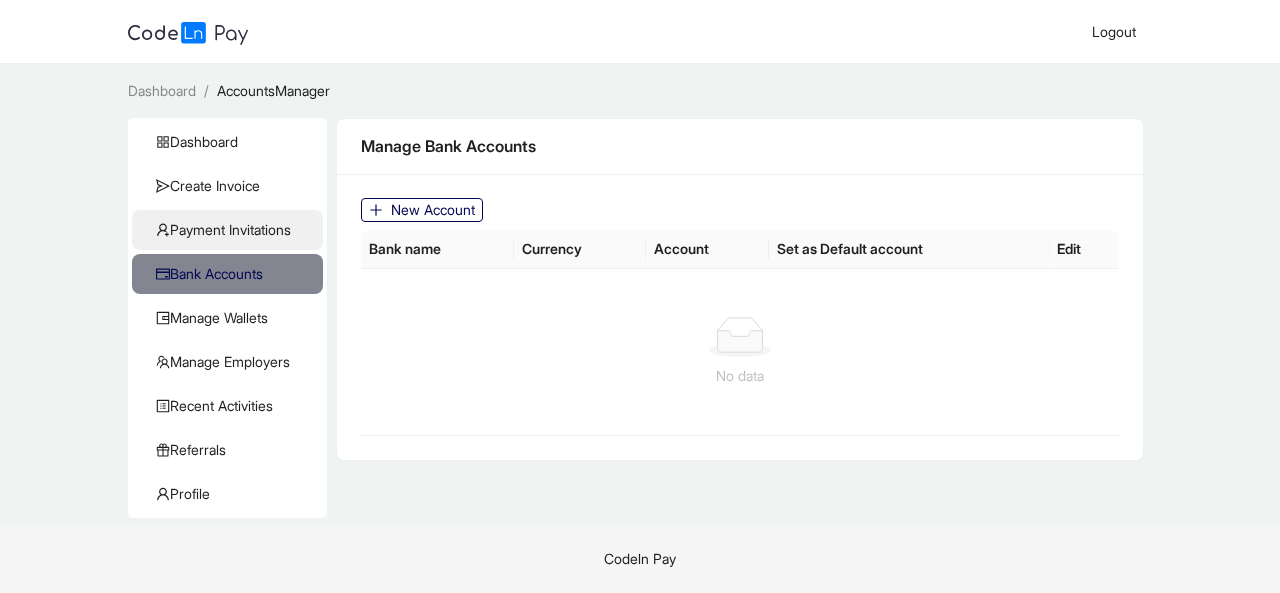 click on "Payment Invitations" 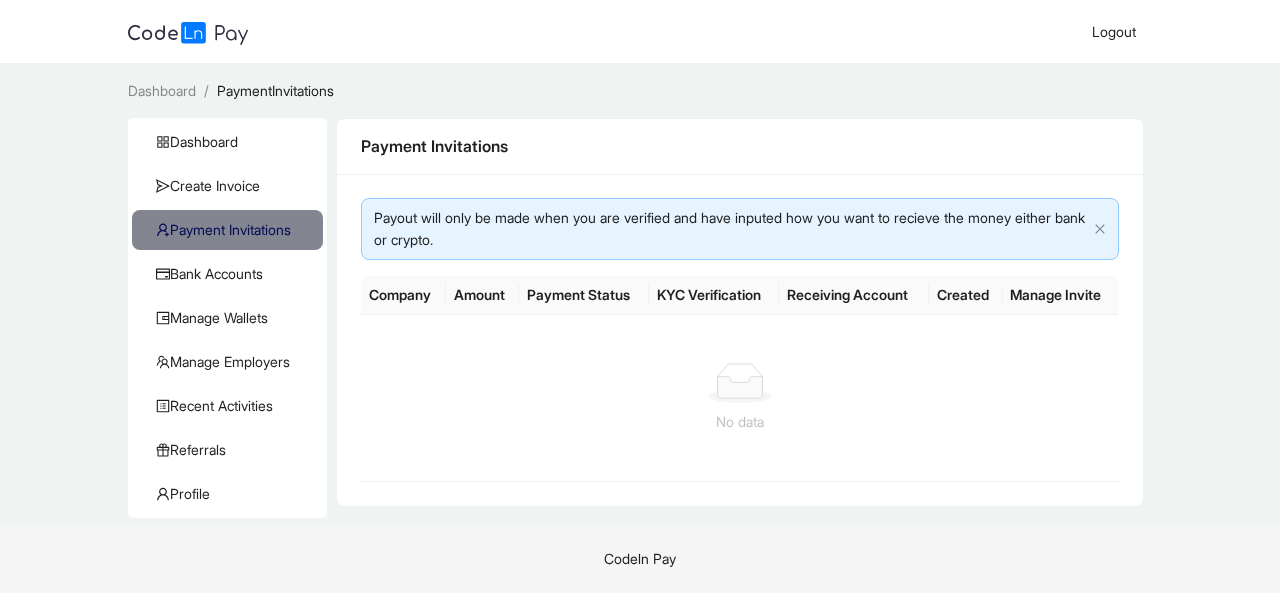 click on "KYC Verification" 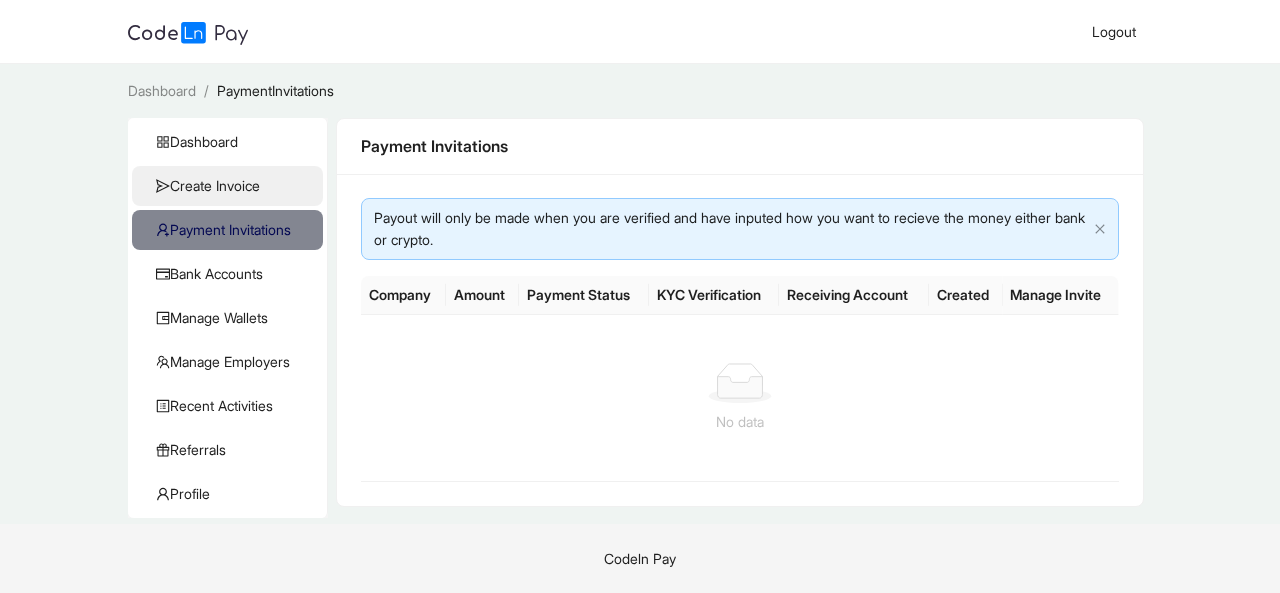 click on "Create Invoice" 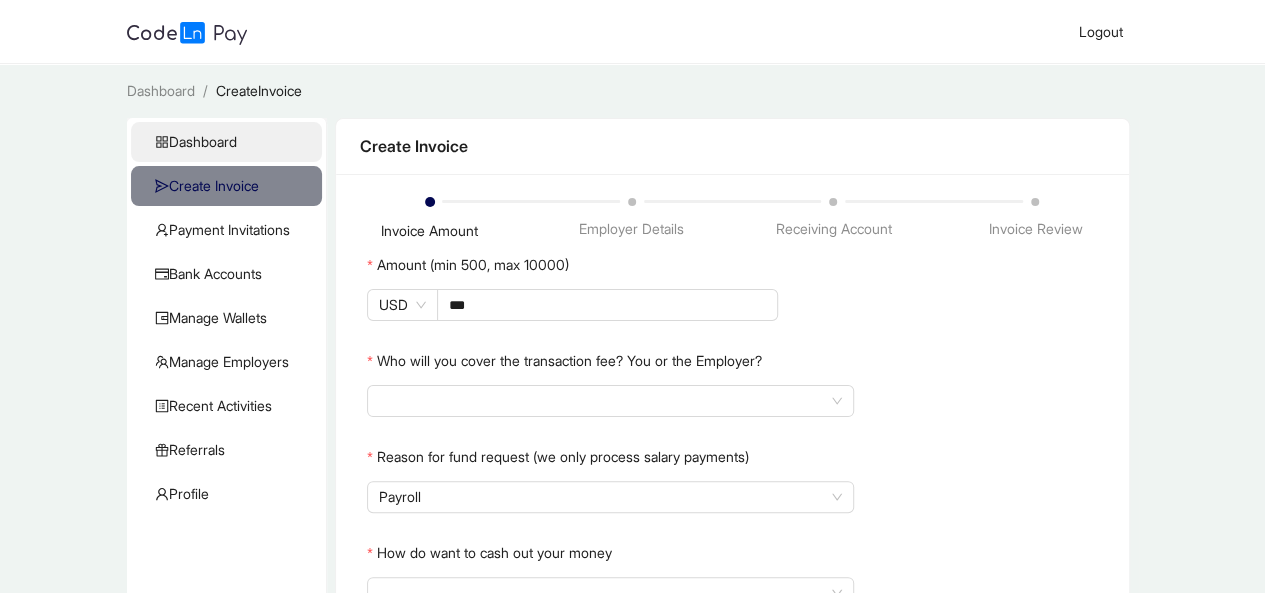 click on "Dashboard" 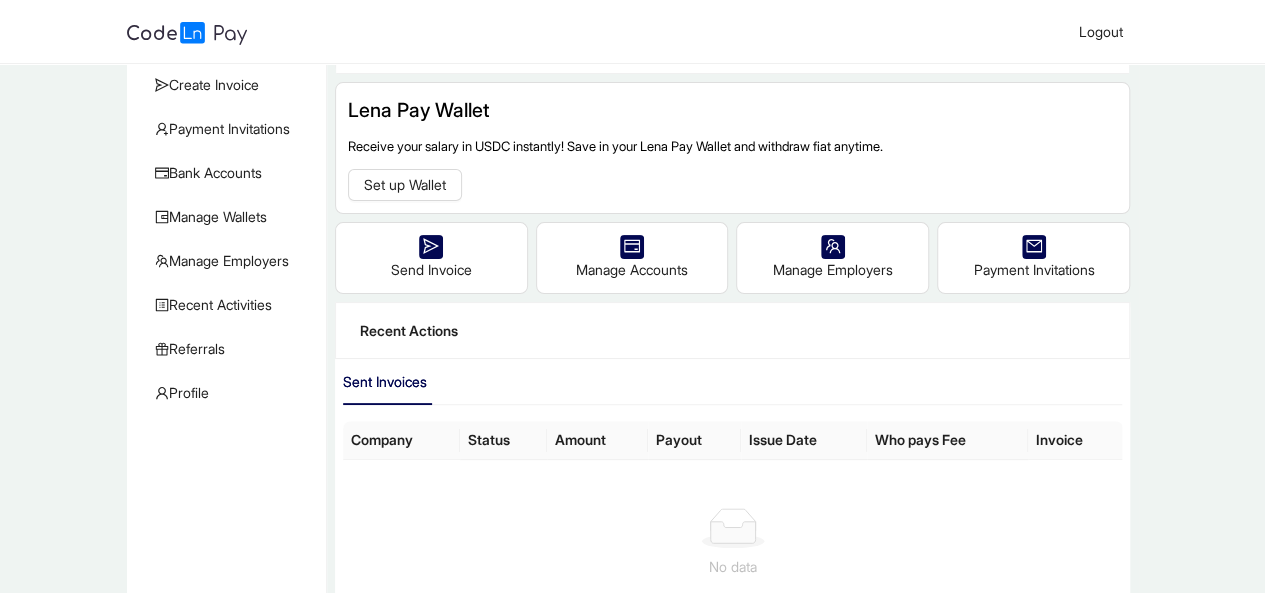 scroll, scrollTop: 200, scrollLeft: 0, axis: vertical 